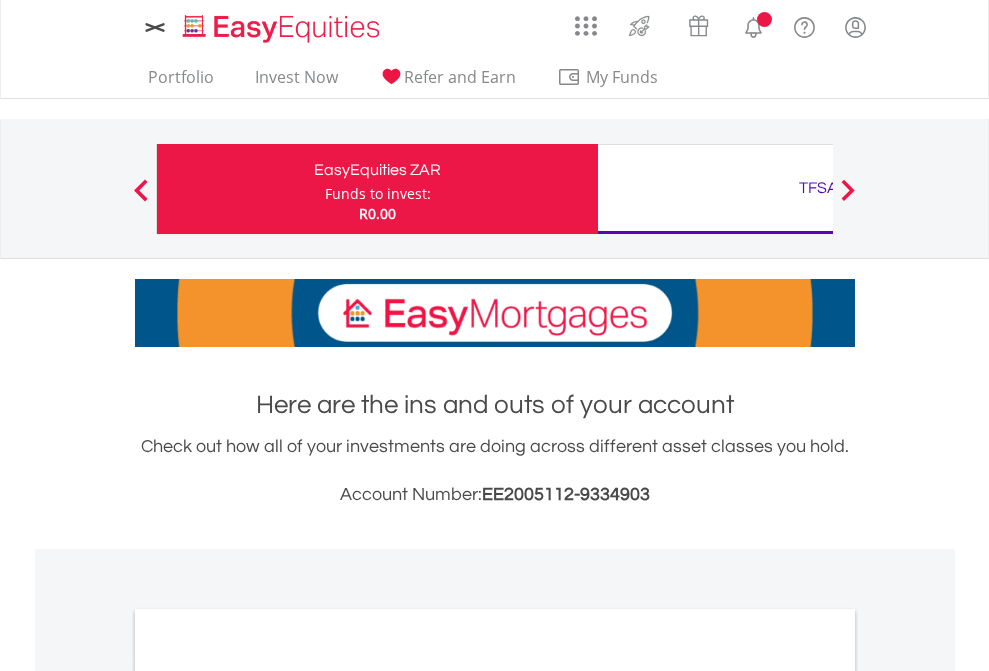 scroll, scrollTop: 0, scrollLeft: 0, axis: both 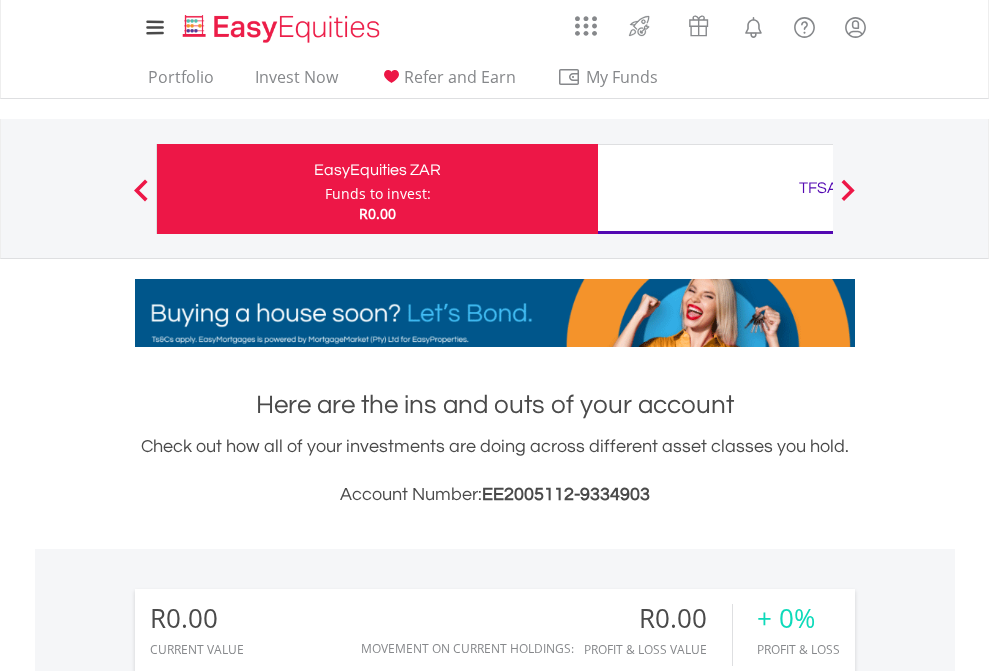 click on "Funds to invest:" at bounding box center (378, 194) 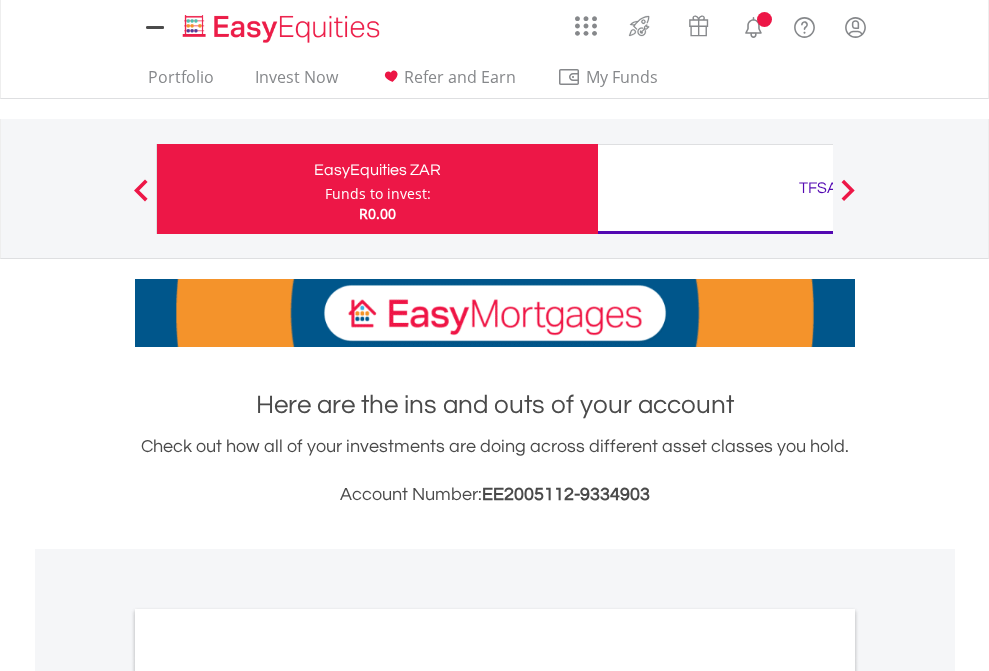 scroll, scrollTop: 0, scrollLeft: 0, axis: both 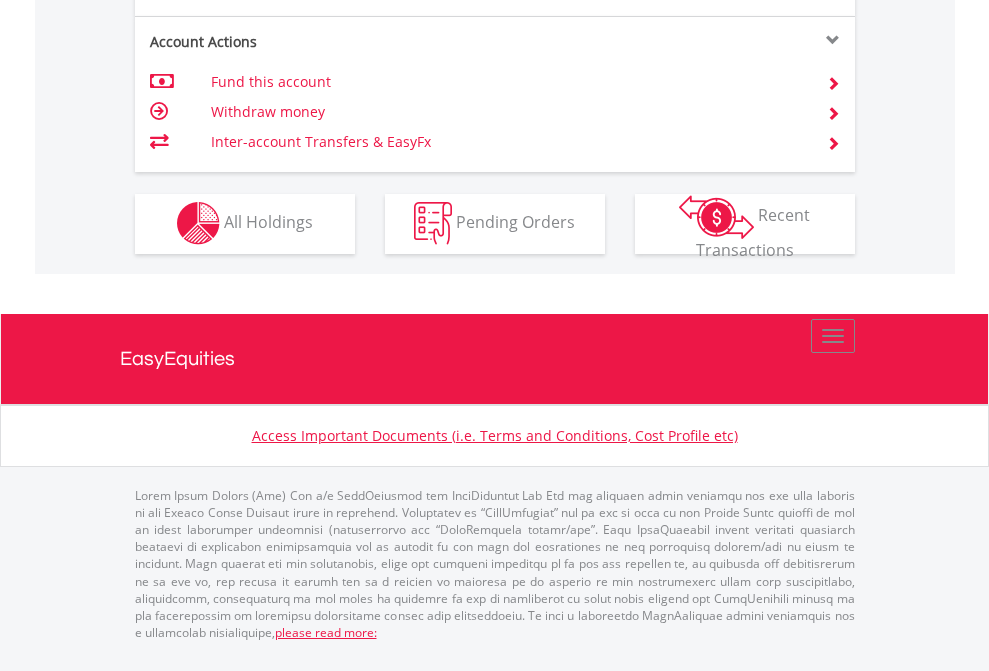 click on "Investment types" at bounding box center (706, -353) 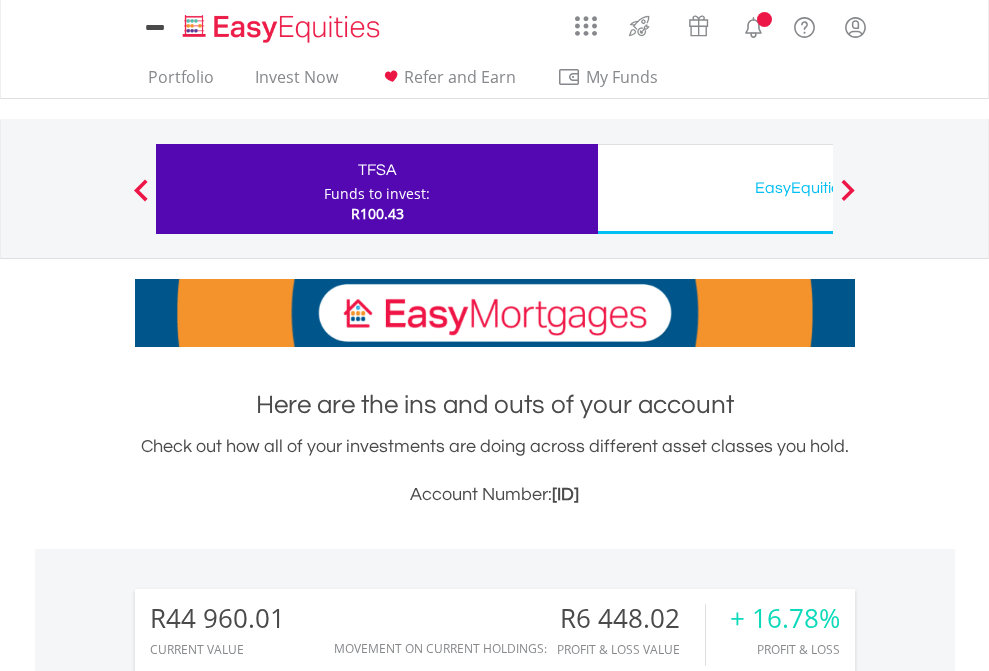 scroll, scrollTop: 0, scrollLeft: 0, axis: both 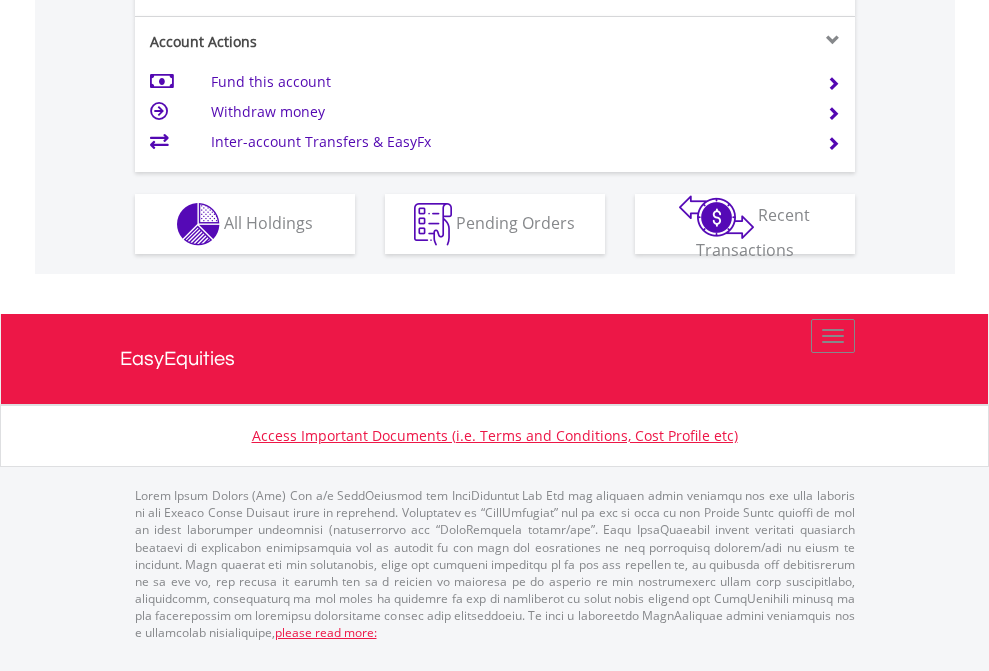 click on "Investment types" at bounding box center (706, -337) 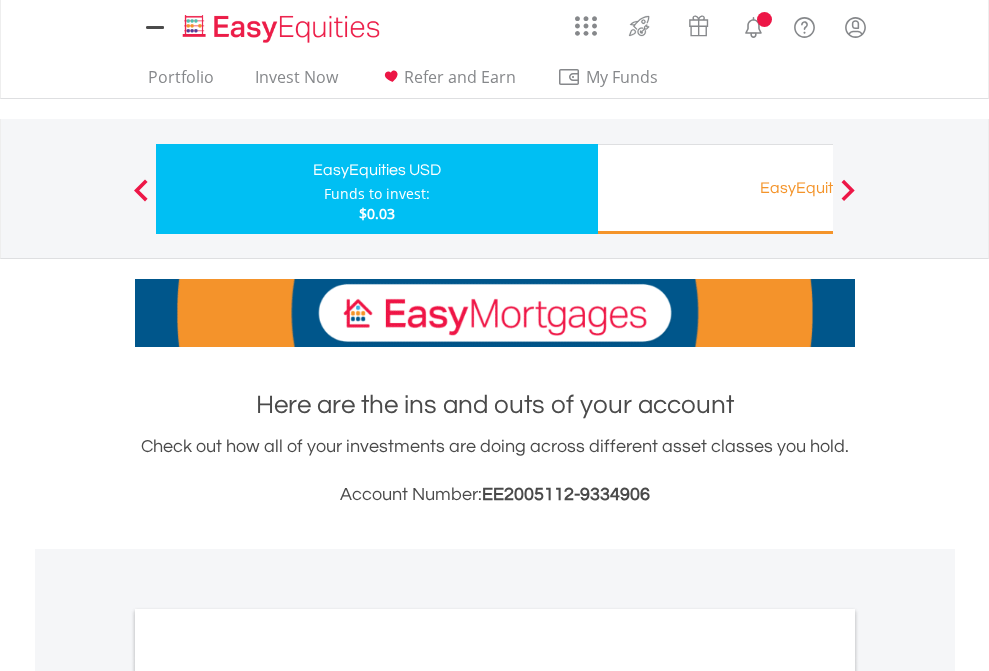scroll, scrollTop: 0, scrollLeft: 0, axis: both 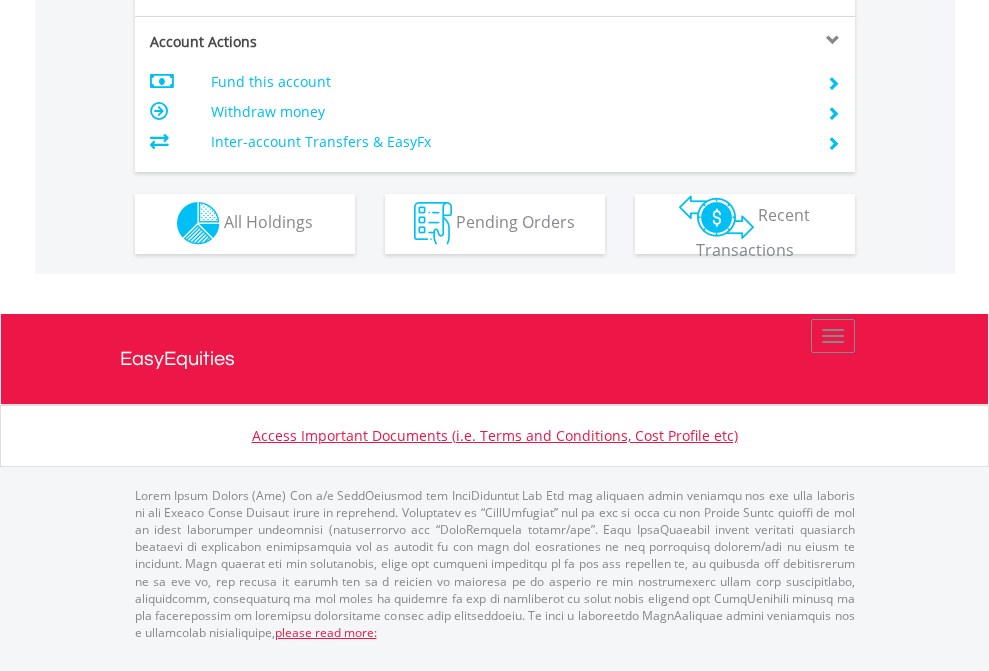 click on "Investment types" at bounding box center [706, -353] 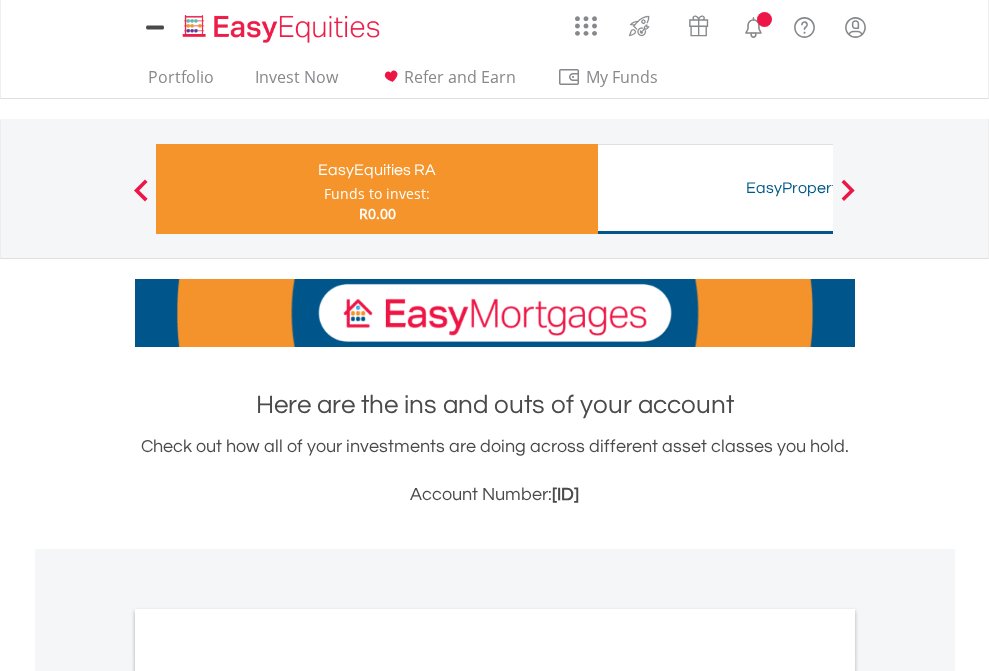 scroll, scrollTop: 0, scrollLeft: 0, axis: both 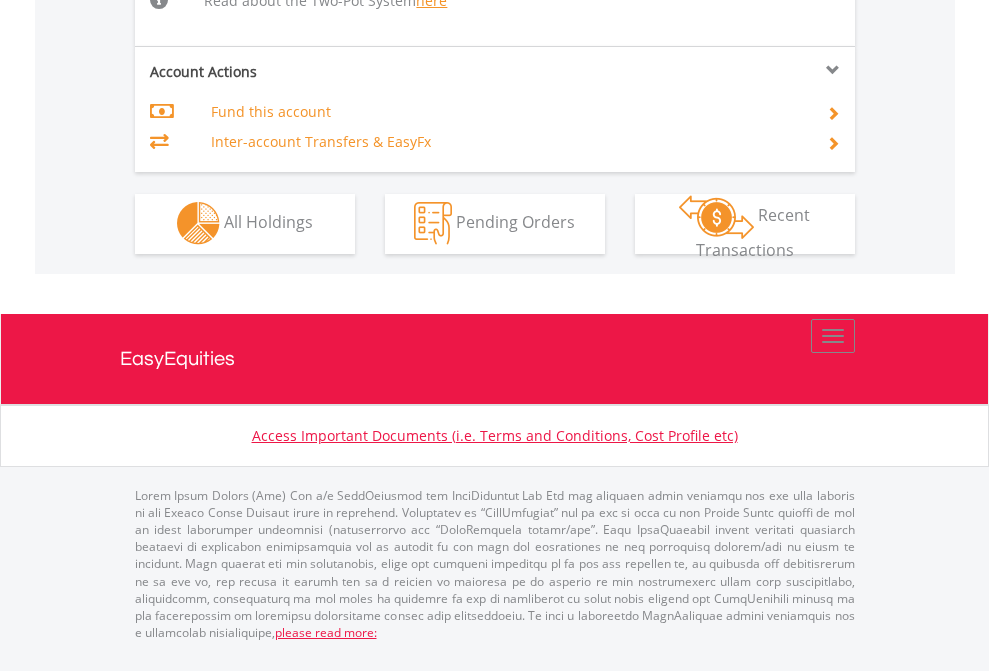click on "Investment types" at bounding box center [706, -534] 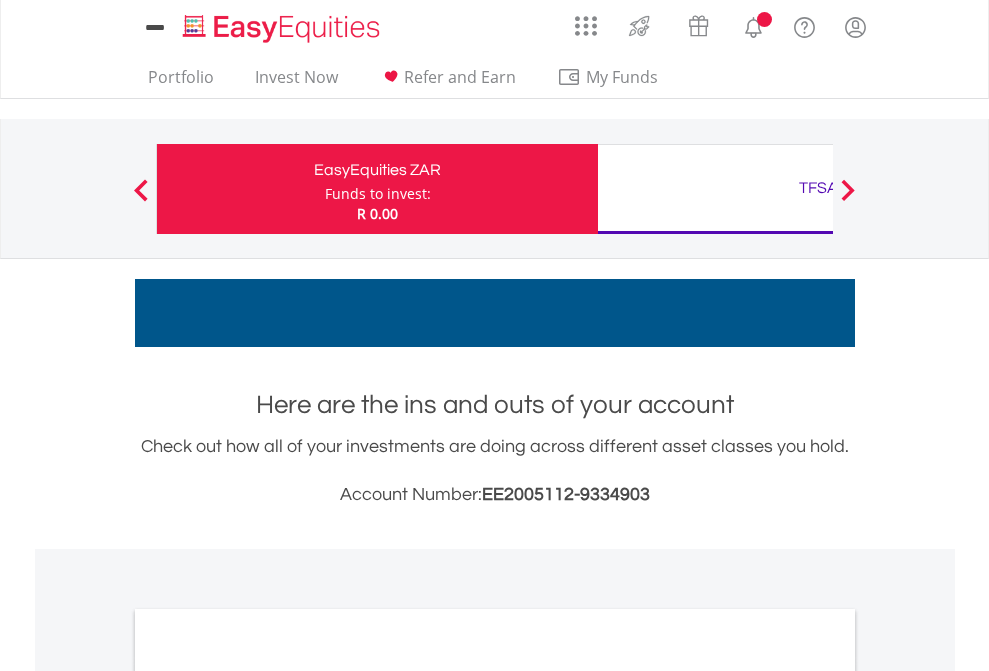 scroll, scrollTop: 0, scrollLeft: 0, axis: both 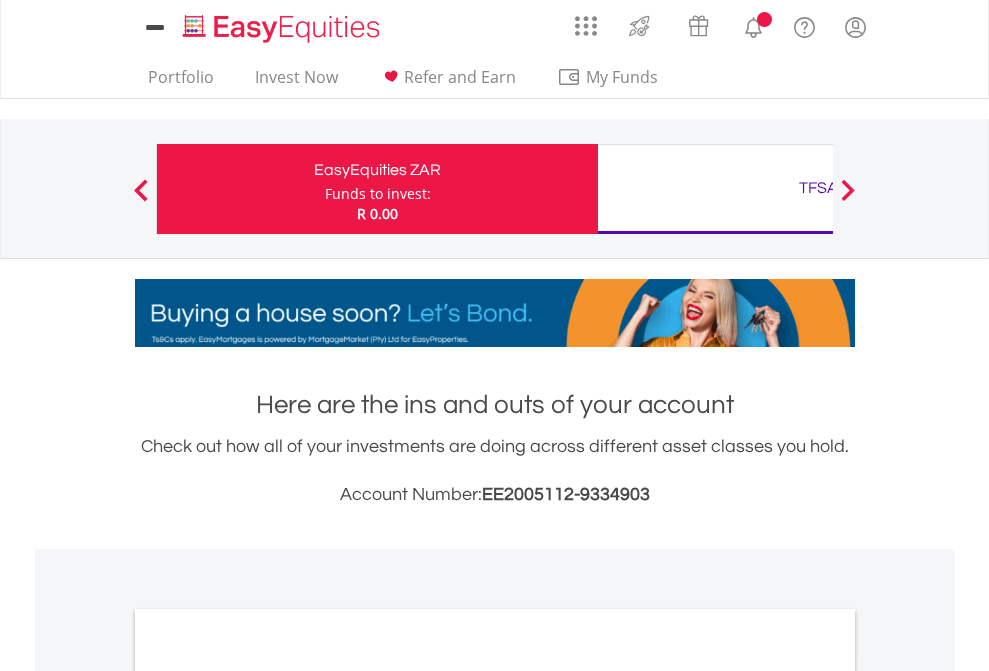 click on "All Holdings" at bounding box center [268, 1096] 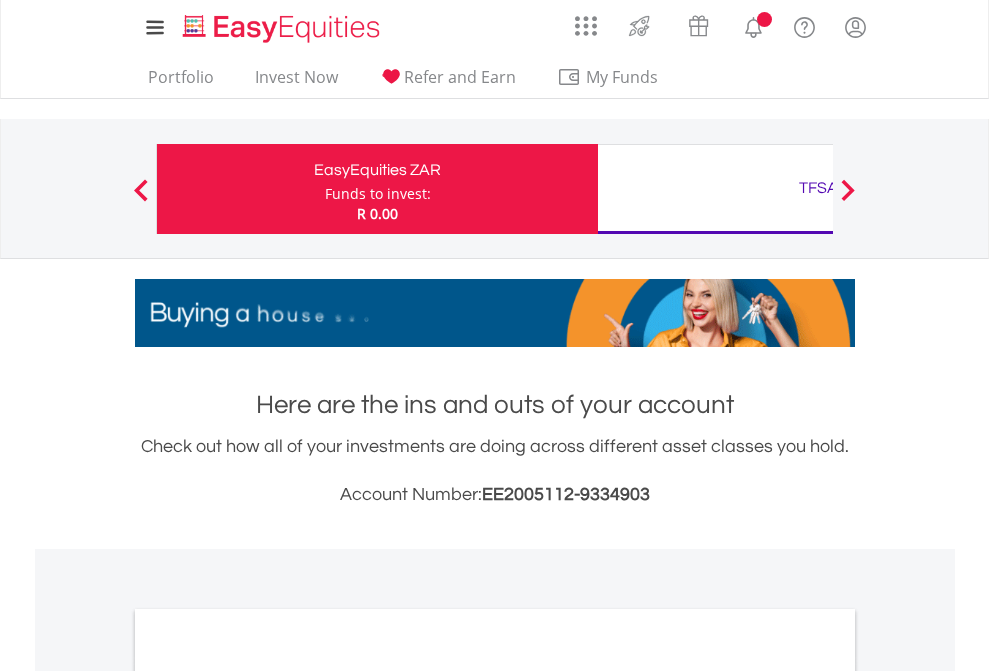 scroll, scrollTop: 1202, scrollLeft: 0, axis: vertical 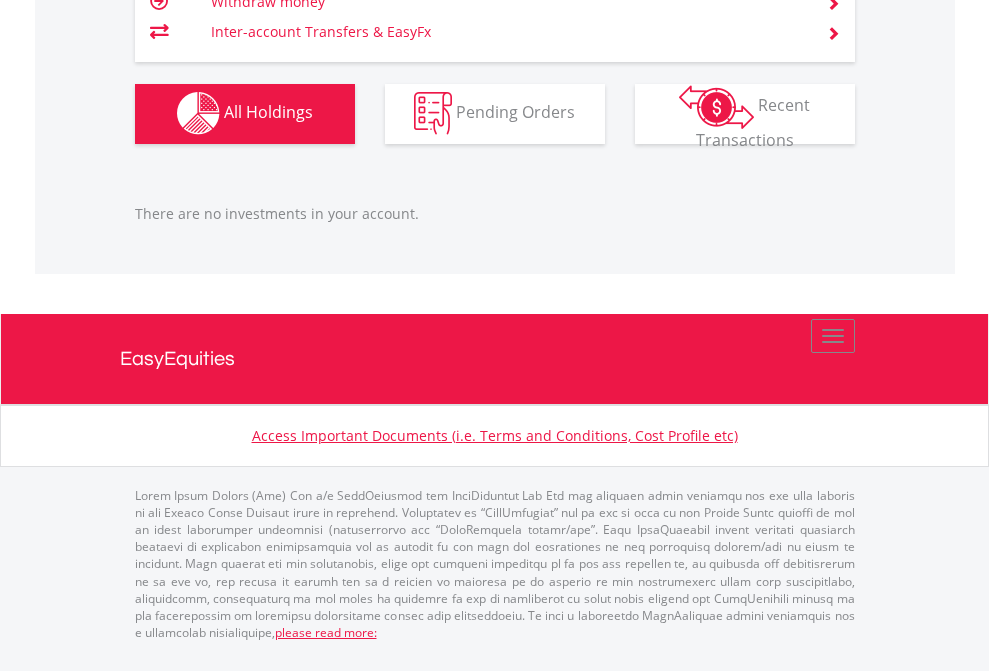 click on "TFSA" at bounding box center (818, -1142) 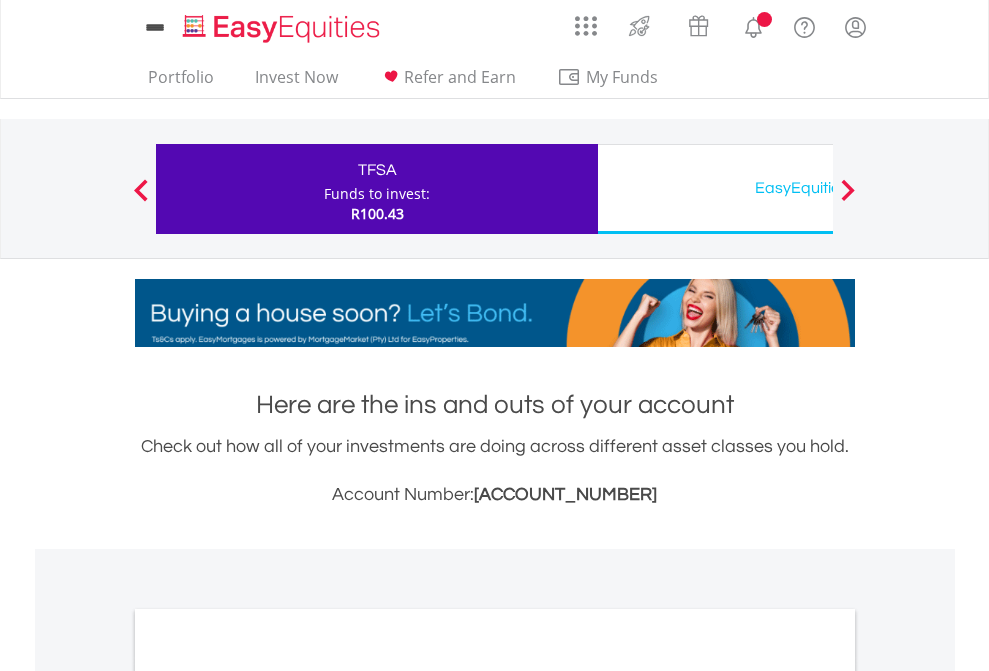 scroll, scrollTop: 1202, scrollLeft: 0, axis: vertical 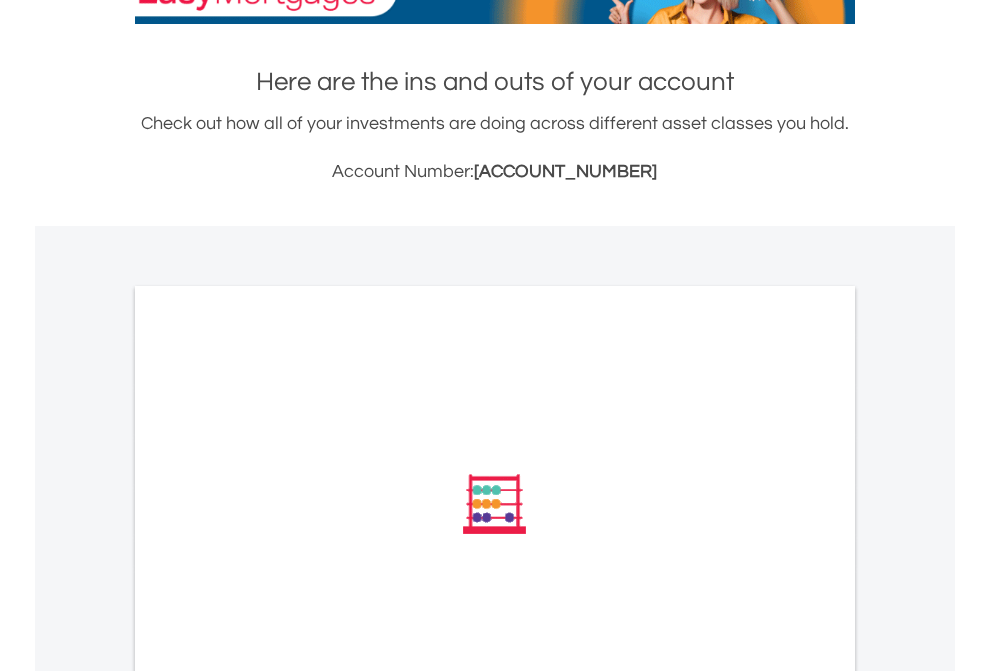 click on "All Holdings" at bounding box center (268, 773) 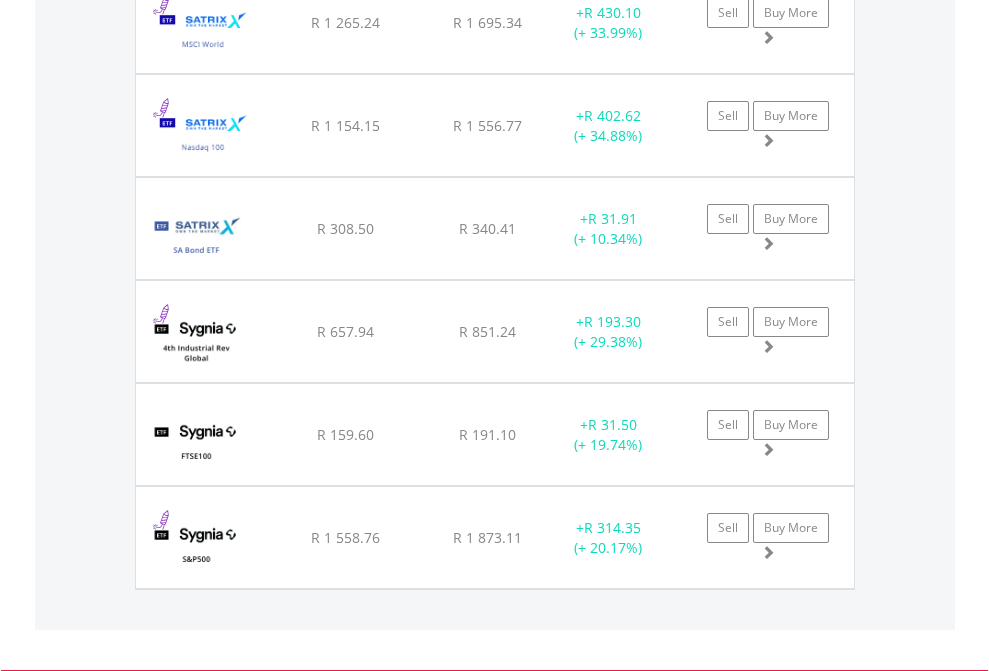 scroll, scrollTop: 2265, scrollLeft: 0, axis: vertical 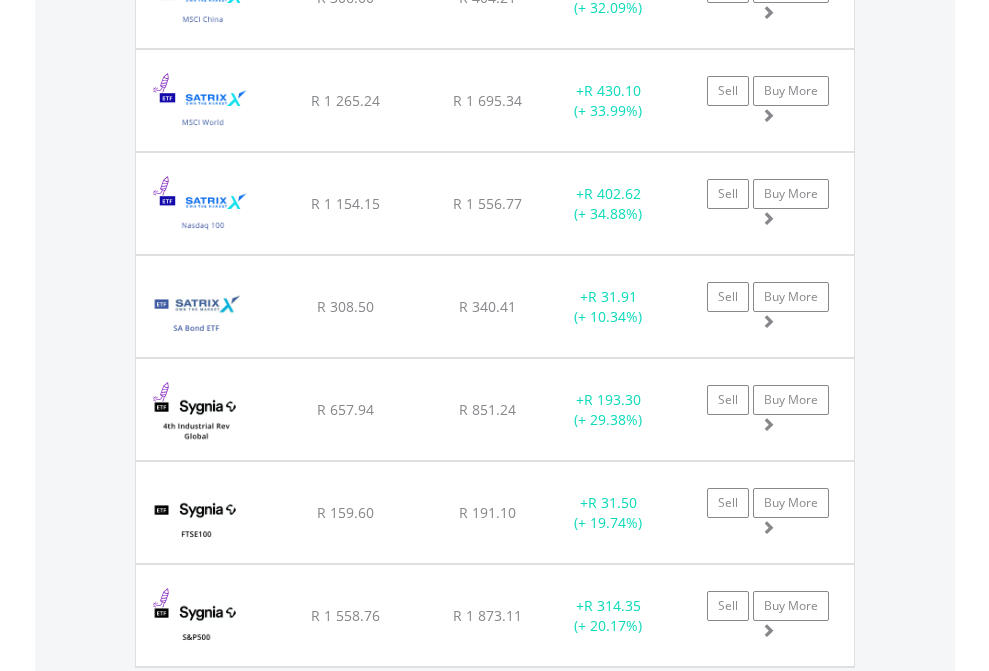 click on "EasyEquities USD" at bounding box center [818, -2077] 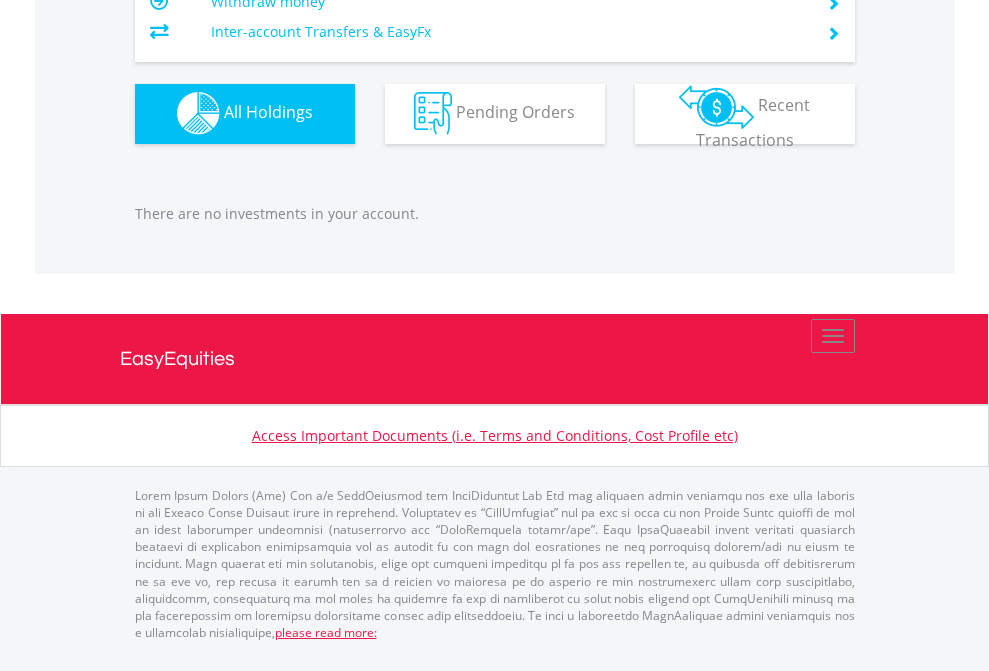 scroll, scrollTop: 1980, scrollLeft: 0, axis: vertical 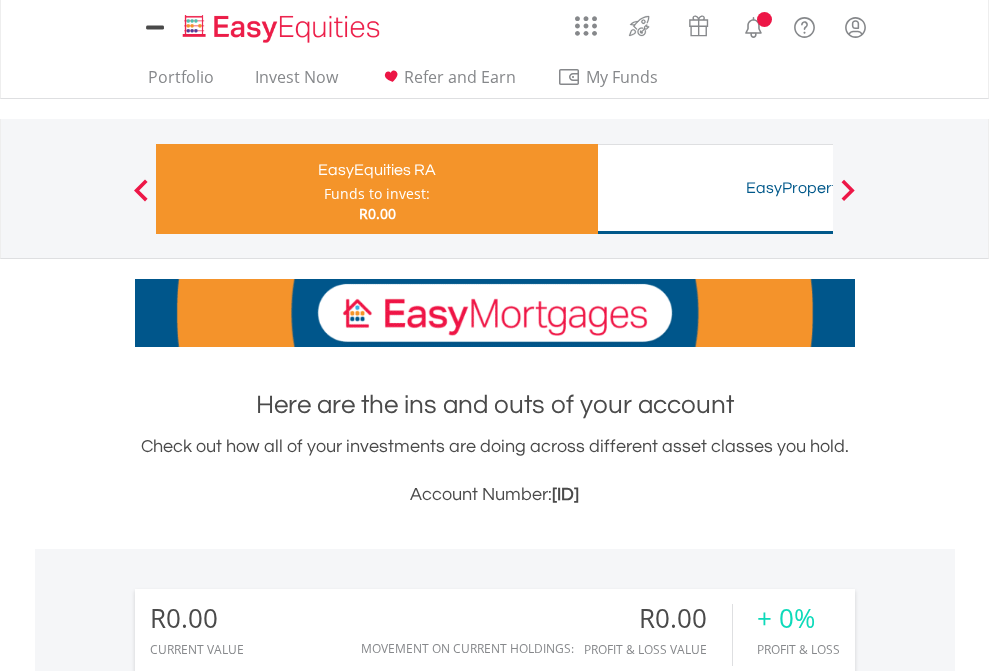 click on "All Holdings" at bounding box center (268, 1412) 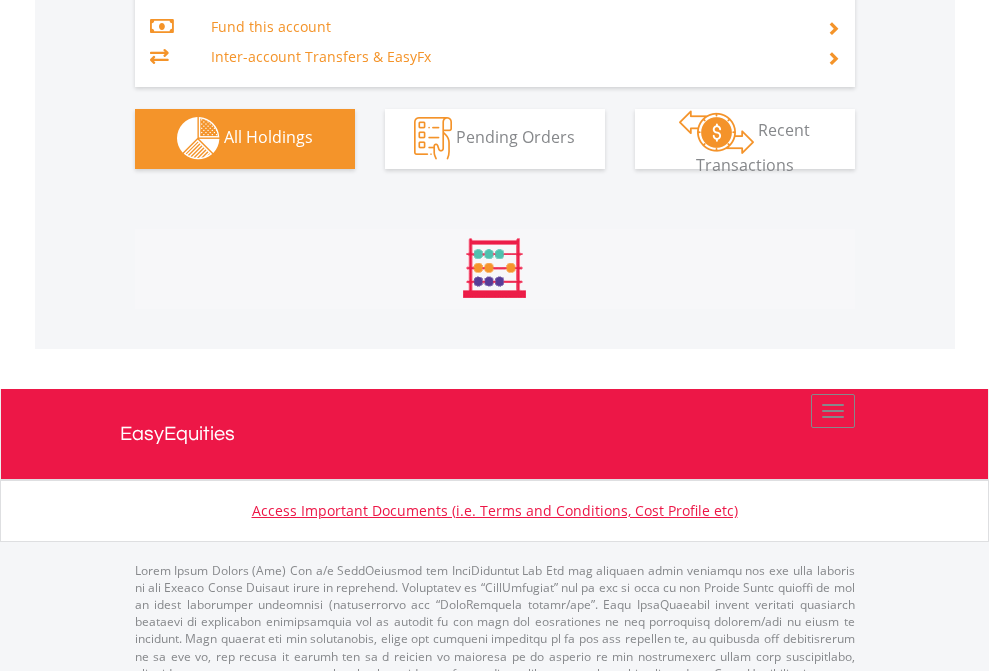 scroll, scrollTop: 2097, scrollLeft: 0, axis: vertical 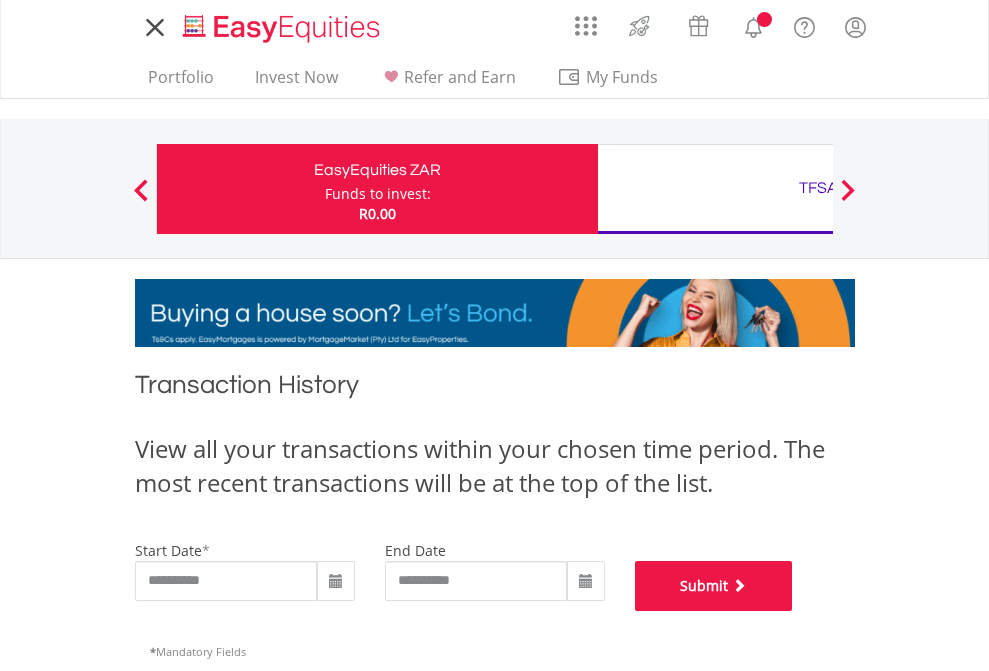 click on "Submit" at bounding box center [714, 586] 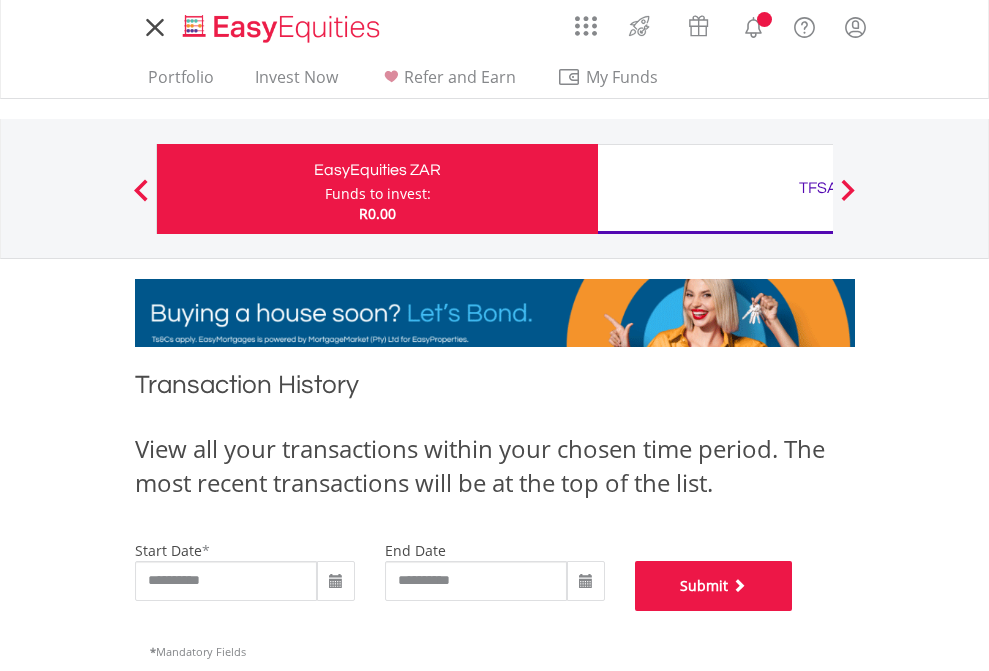 scroll, scrollTop: 811, scrollLeft: 0, axis: vertical 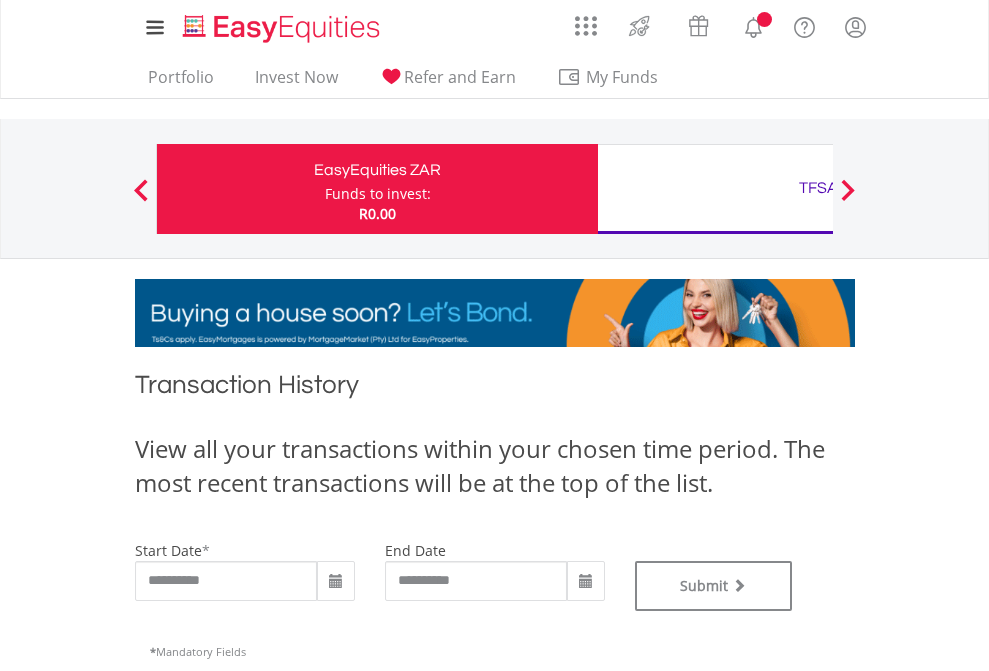click on "TFSA" at bounding box center (818, 188) 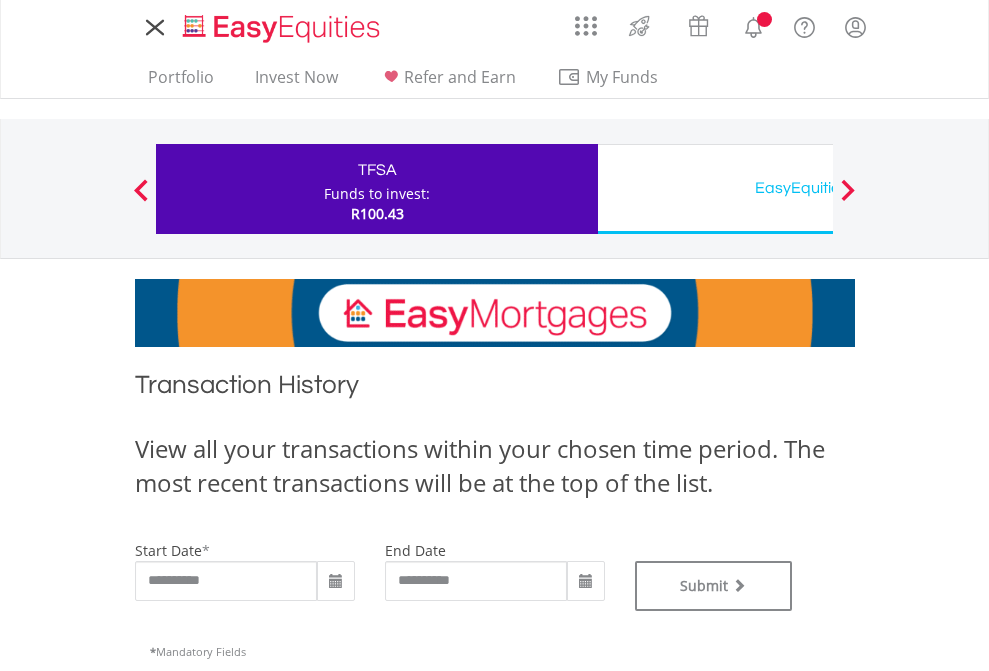 scroll, scrollTop: 0, scrollLeft: 0, axis: both 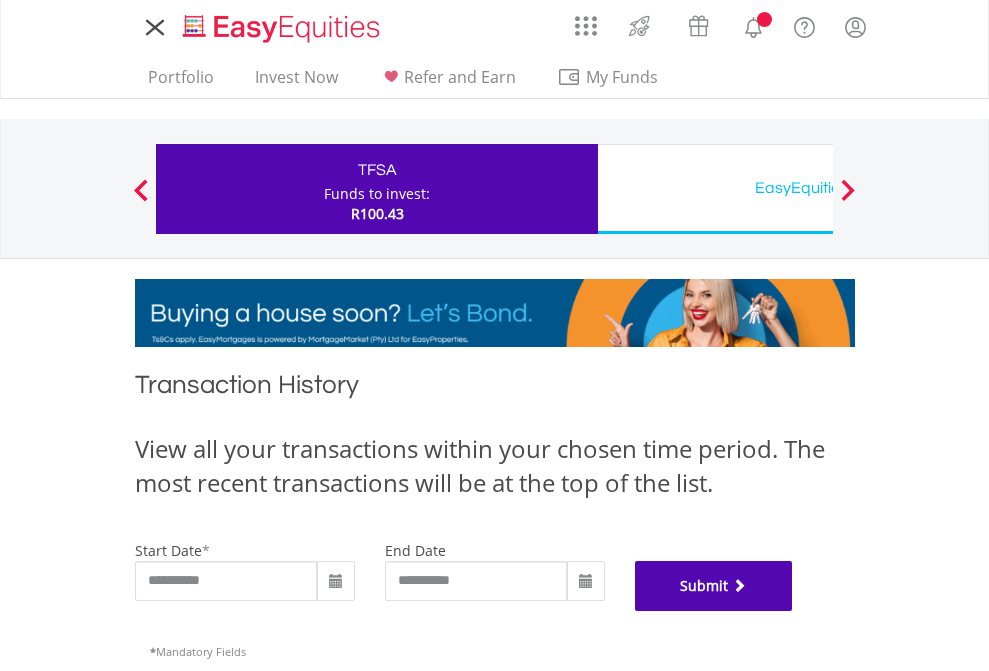 click on "Submit" at bounding box center [714, 586] 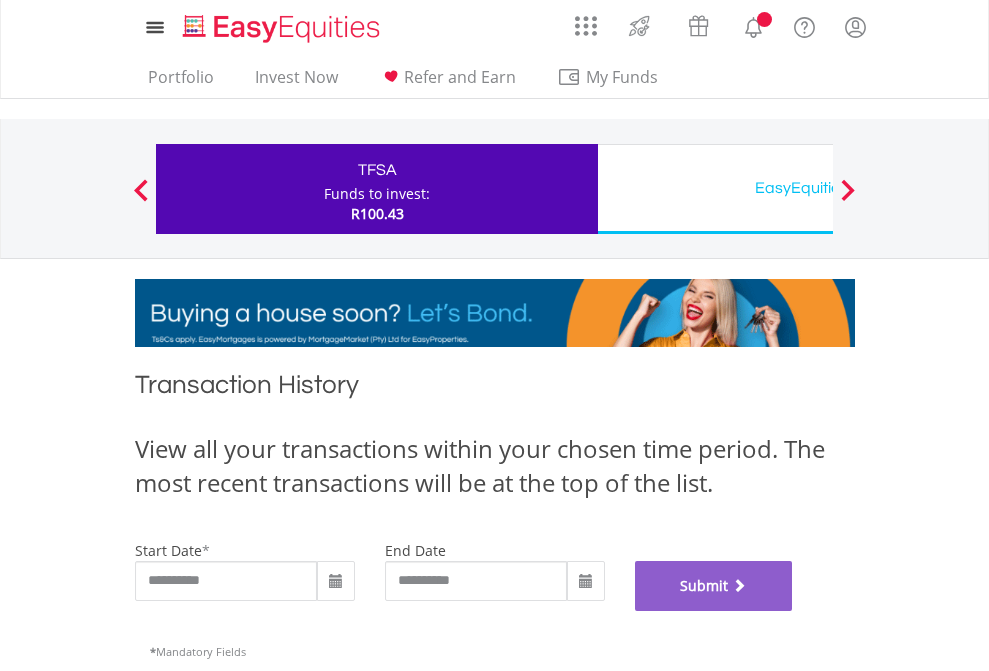 scroll, scrollTop: 811, scrollLeft: 0, axis: vertical 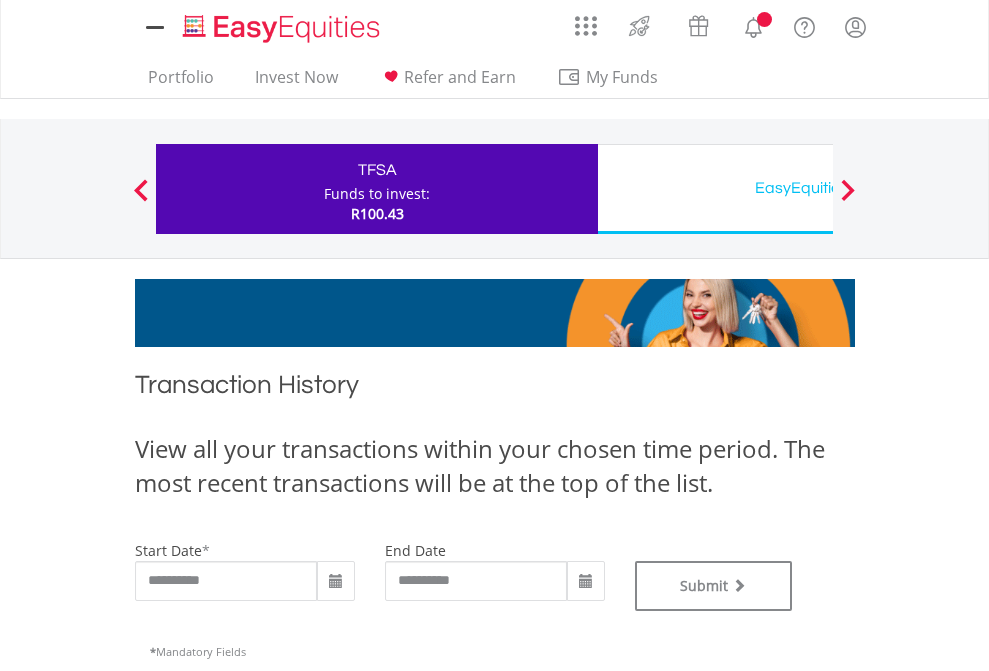 click on "EasyEquities USD" at bounding box center (818, 188) 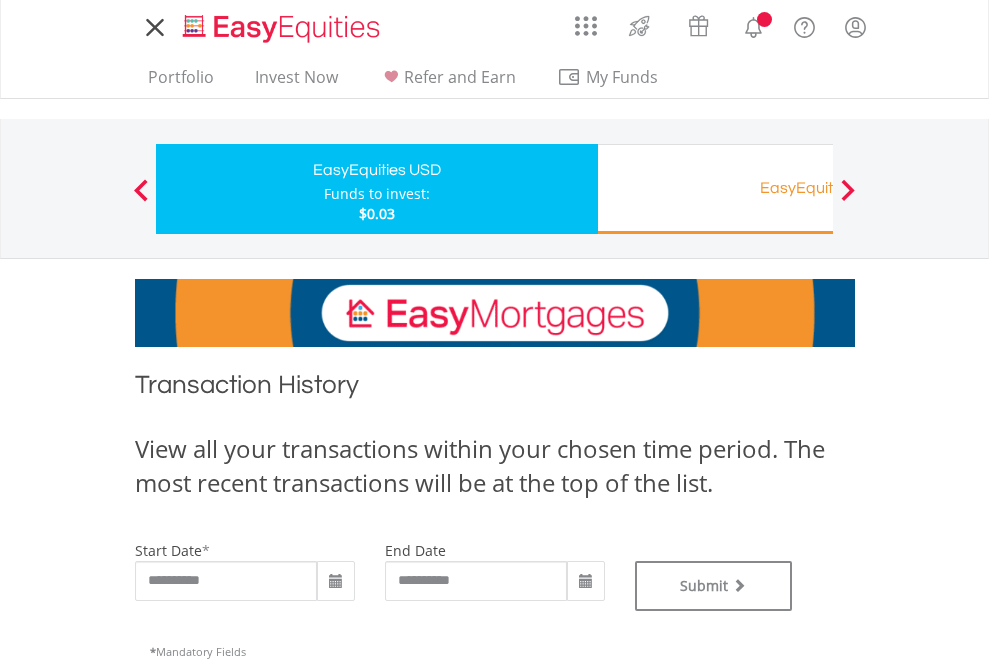 scroll, scrollTop: 0, scrollLeft: 0, axis: both 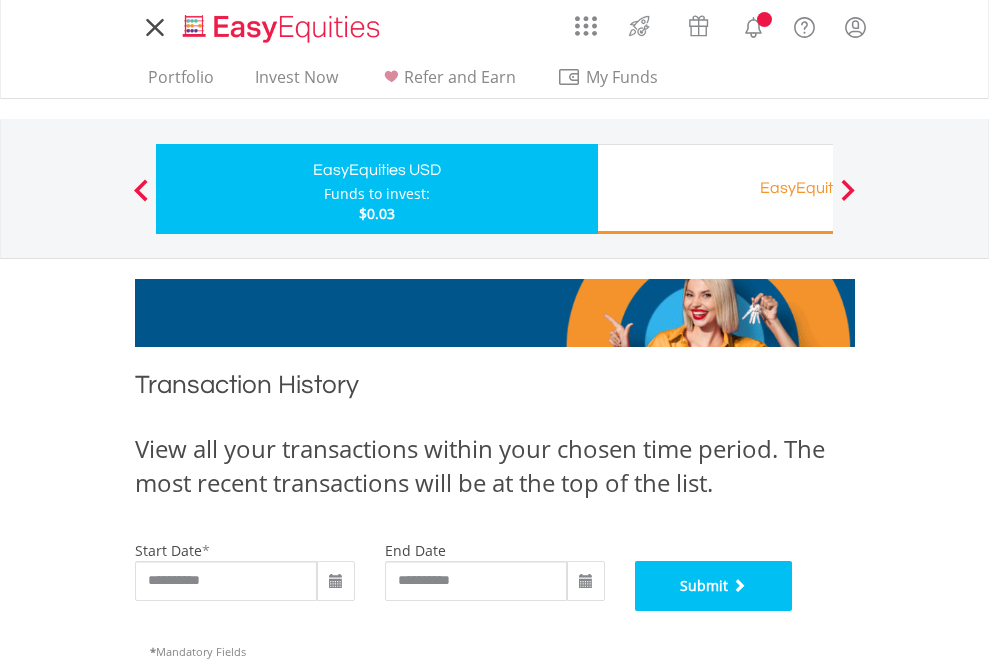 click on "Submit" at bounding box center [714, 586] 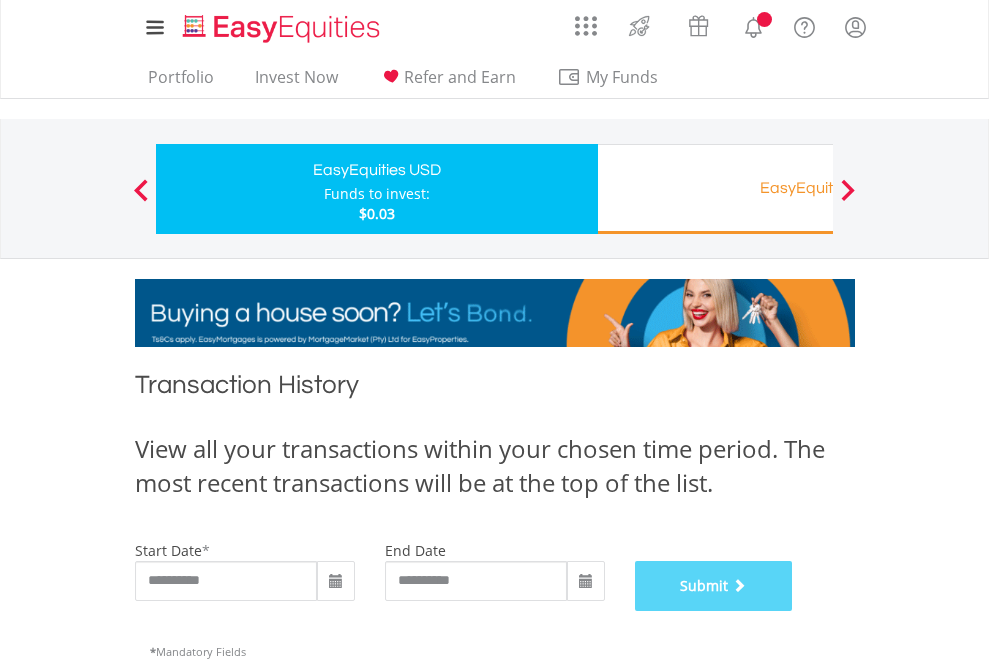 scroll, scrollTop: 811, scrollLeft: 0, axis: vertical 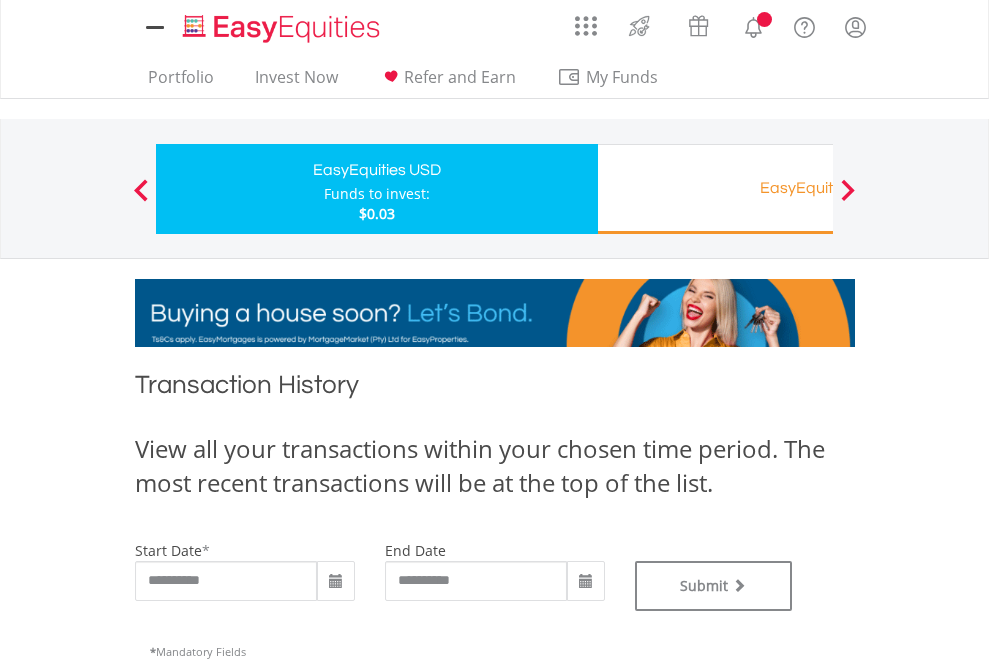 click on "EasyEquities RA" at bounding box center (818, 188) 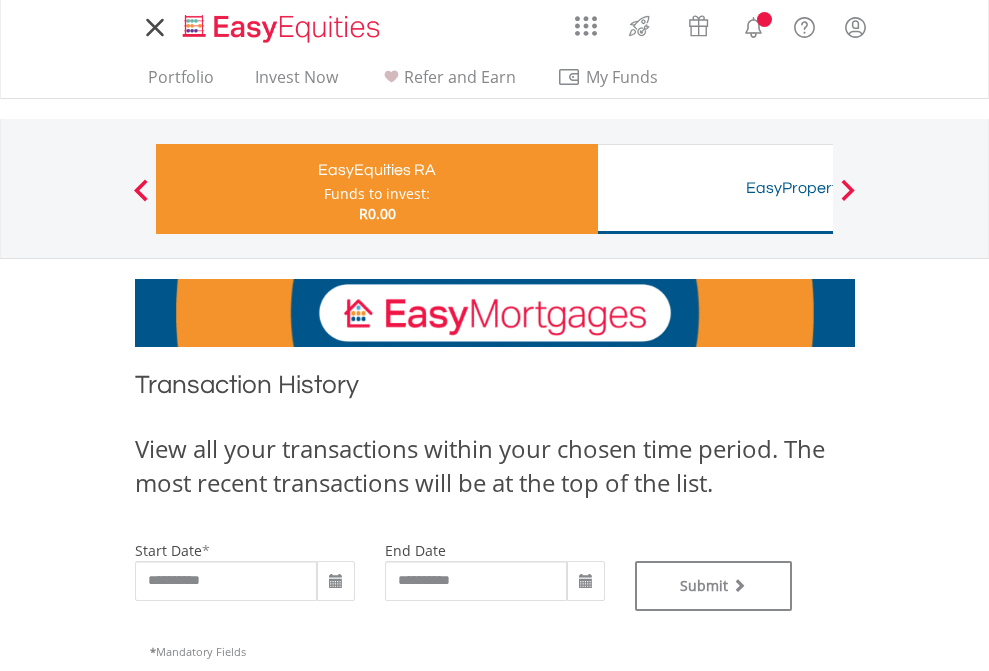 scroll, scrollTop: 0, scrollLeft: 0, axis: both 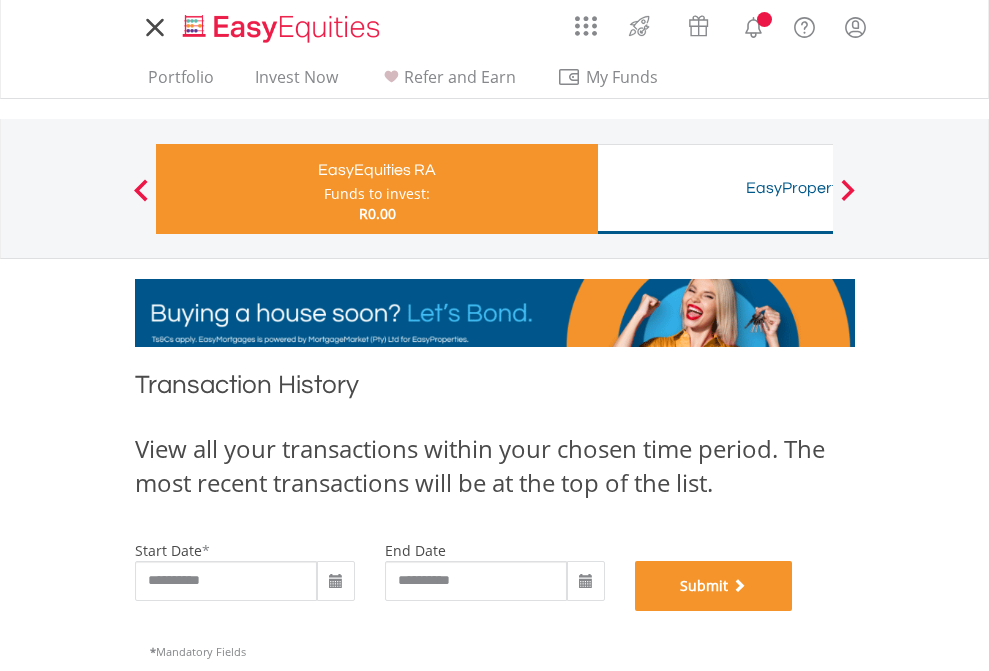 click on "Submit" at bounding box center (714, 586) 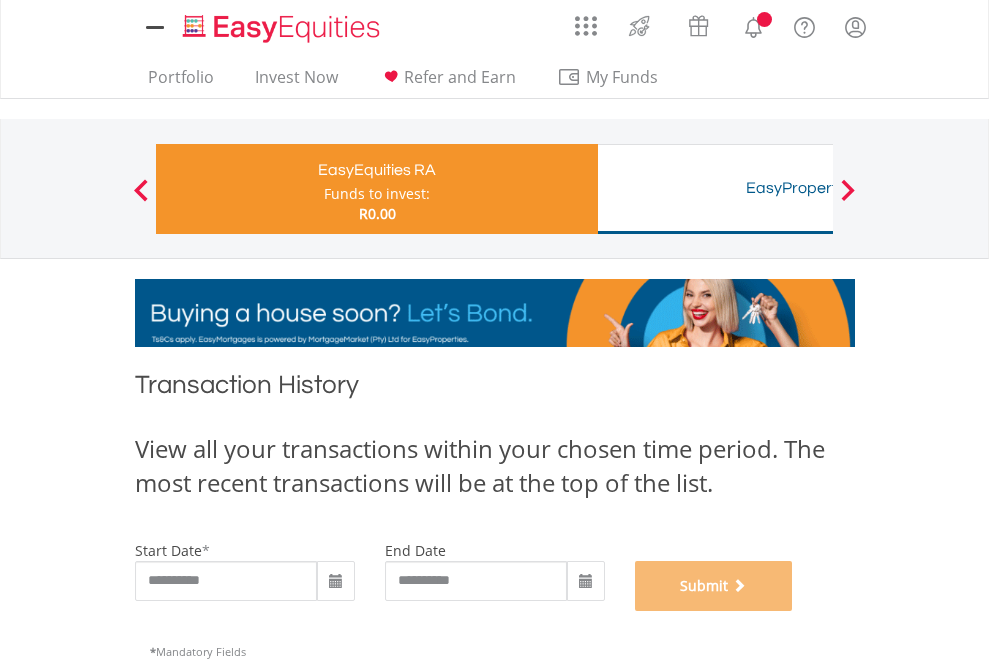 scroll, scrollTop: 811, scrollLeft: 0, axis: vertical 